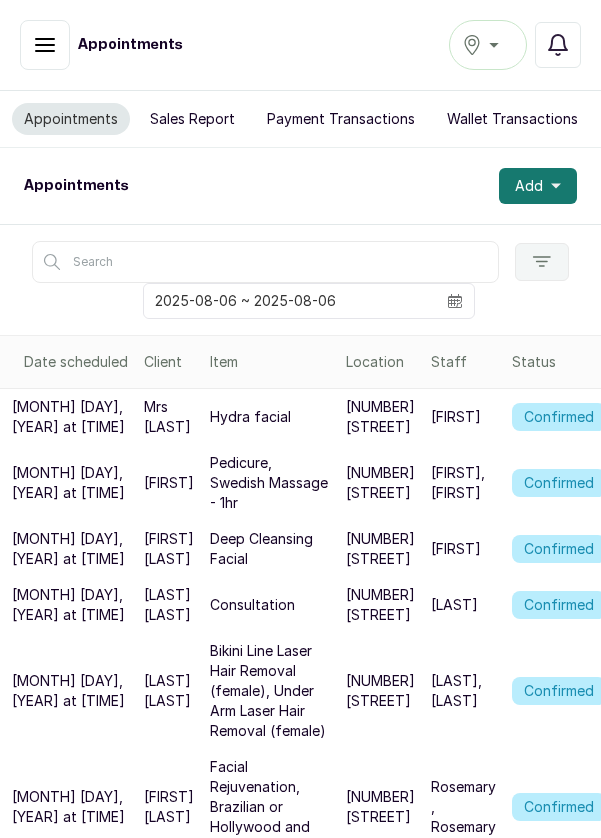 scroll, scrollTop: 88, scrollLeft: 0, axis: vertical 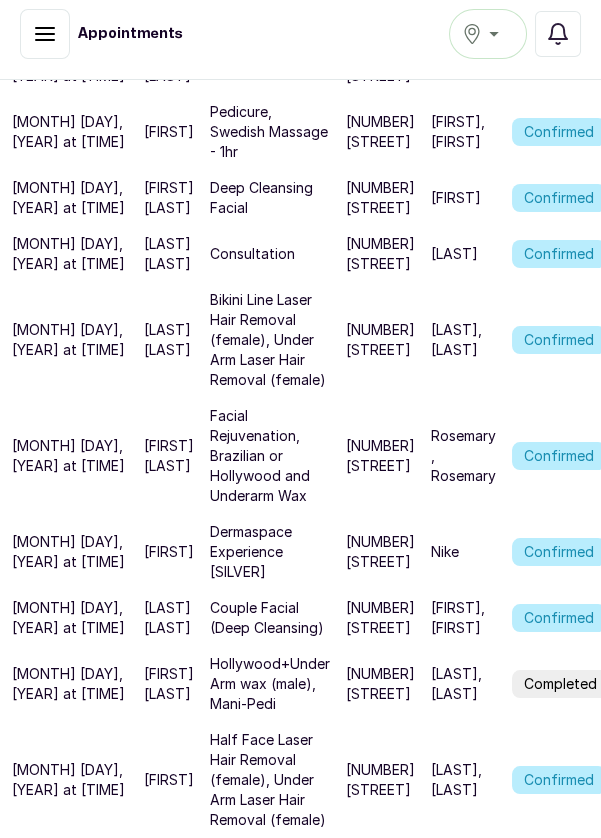click on "Confirmed" at bounding box center (559, 456) 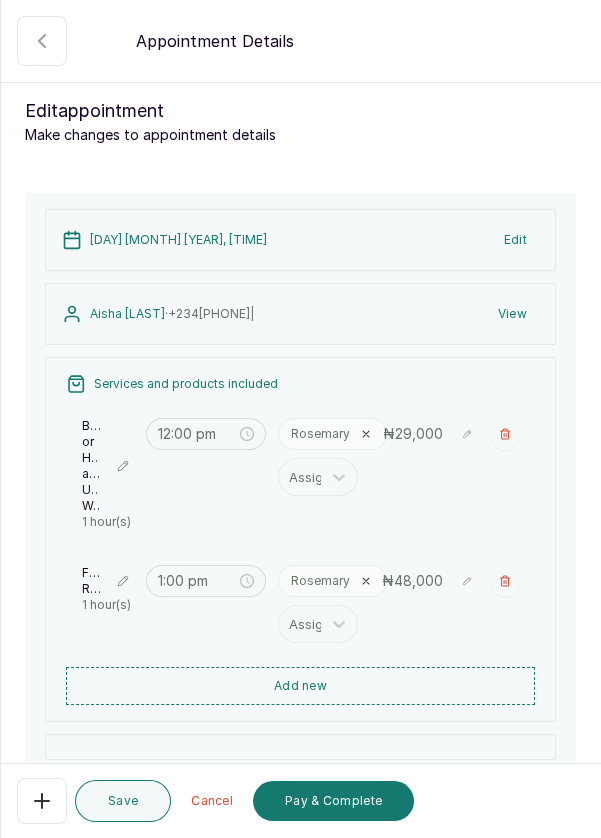 scroll, scrollTop: 246, scrollLeft: 0, axis: vertical 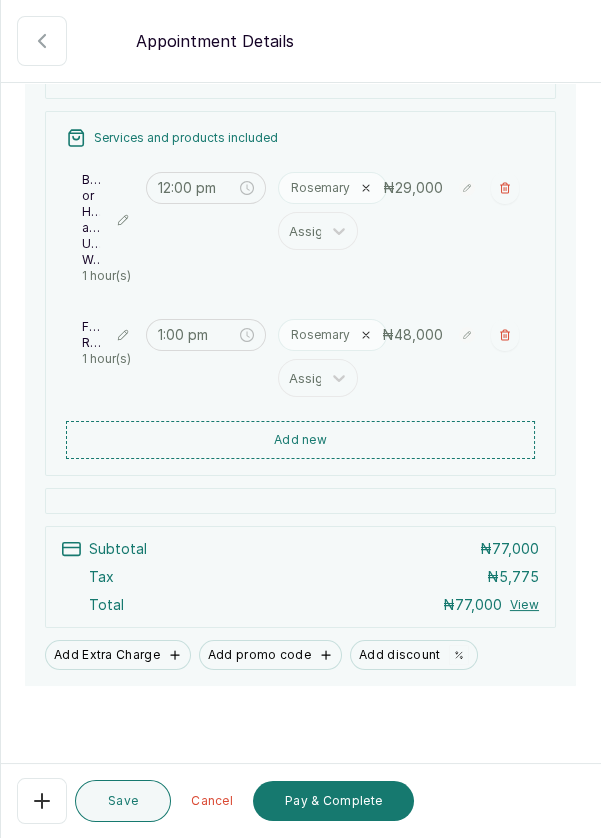 click on "Add Extra Charge" at bounding box center [118, 655] 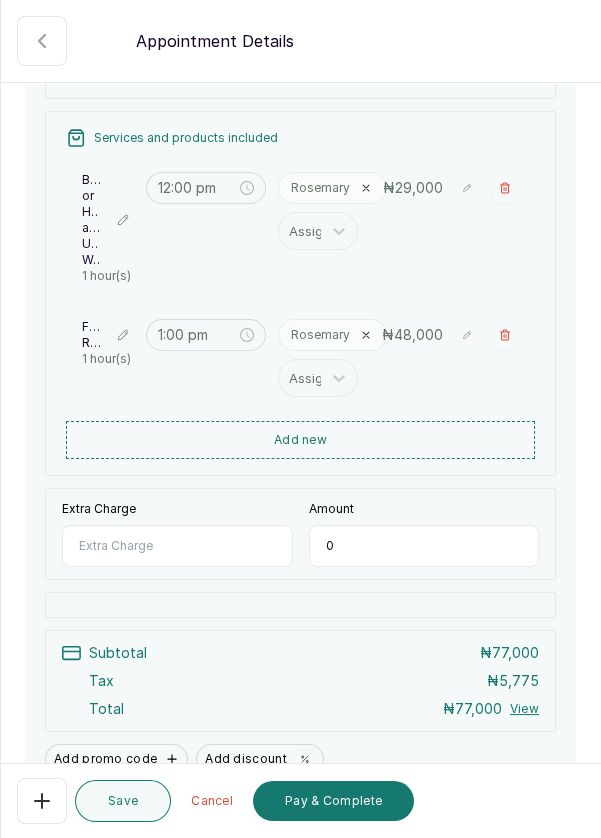 click on "Add new" at bounding box center [300, 440] 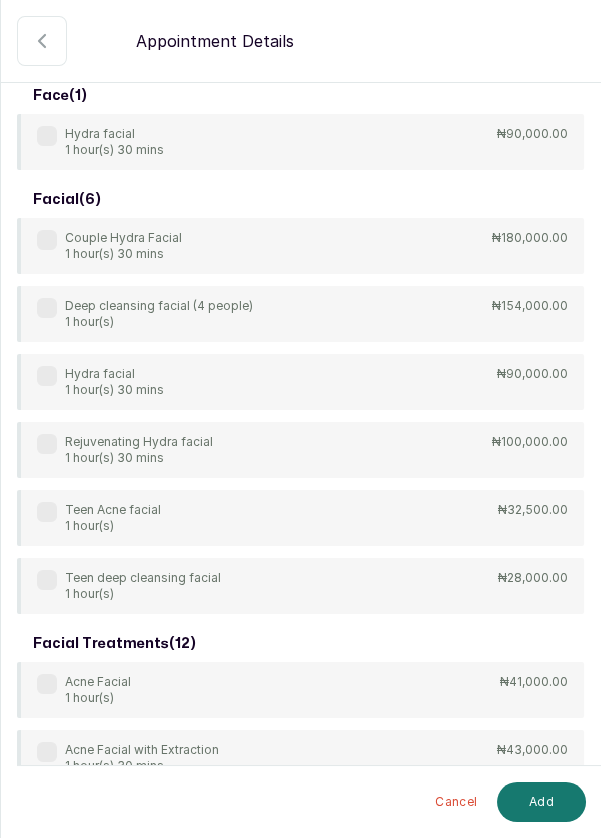 scroll, scrollTop: 148, scrollLeft: 0, axis: vertical 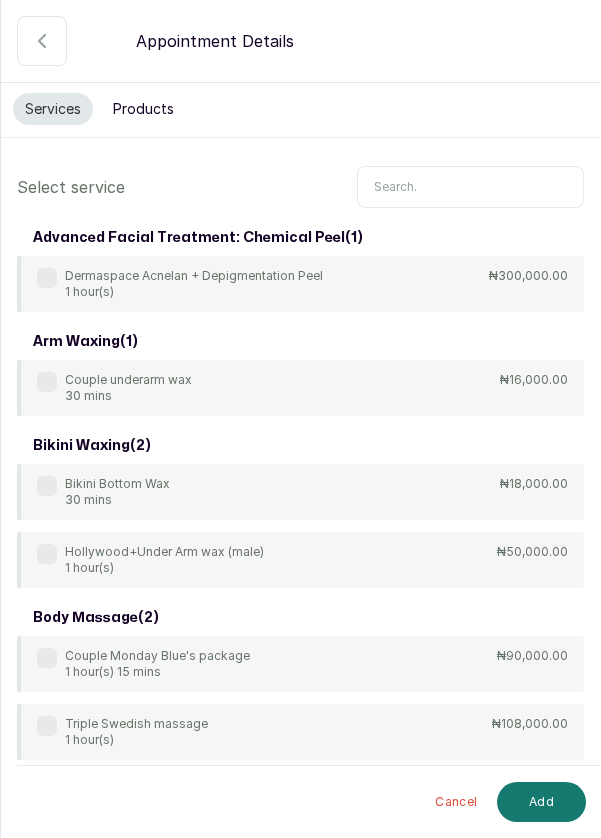 click on "Products" at bounding box center (143, 109) 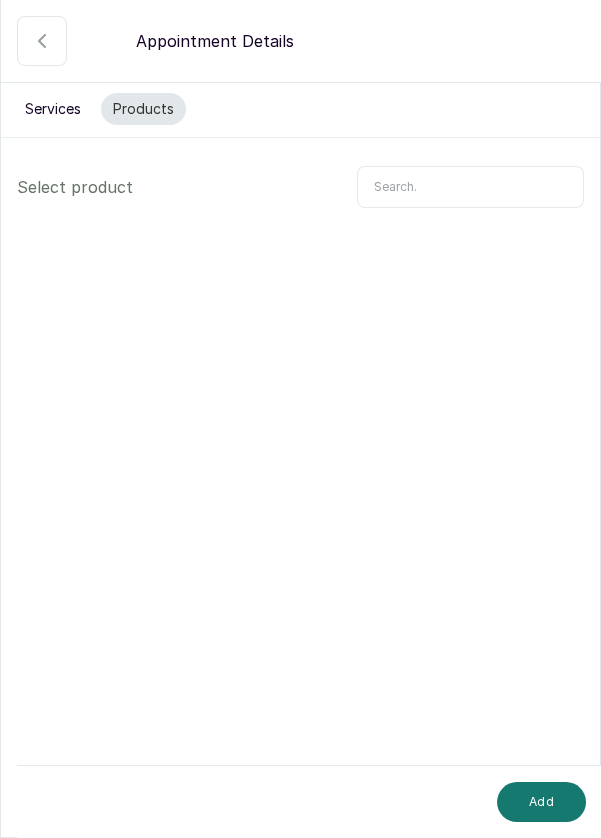 click at bounding box center [470, 187] 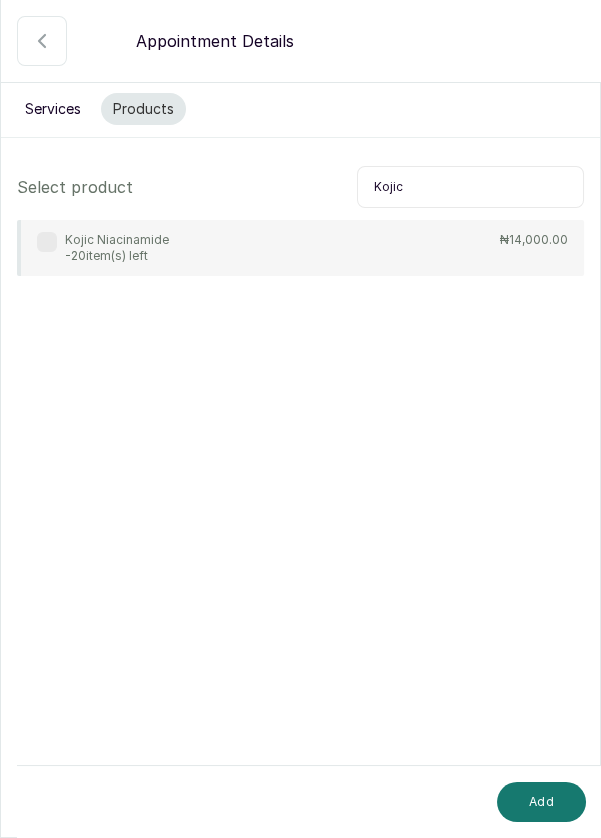 type on "Kojic" 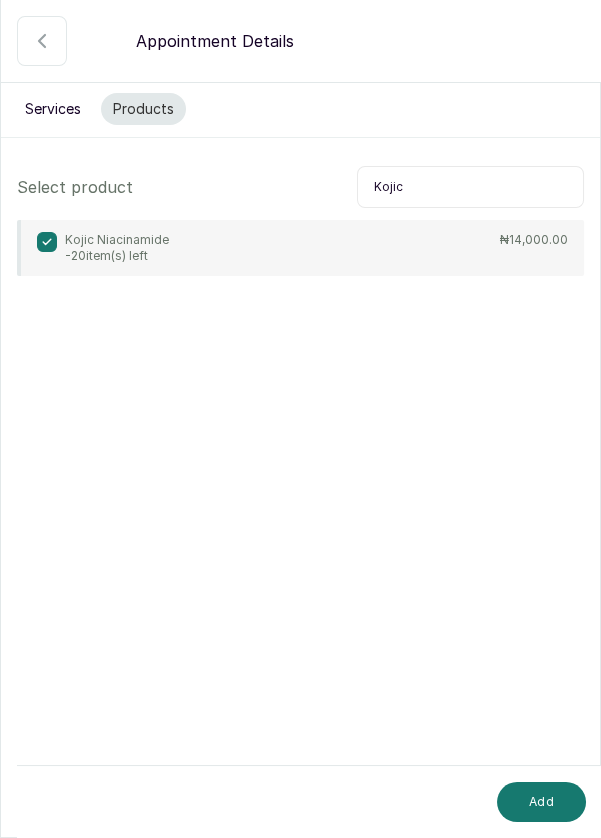 click on "Add" at bounding box center [541, 802] 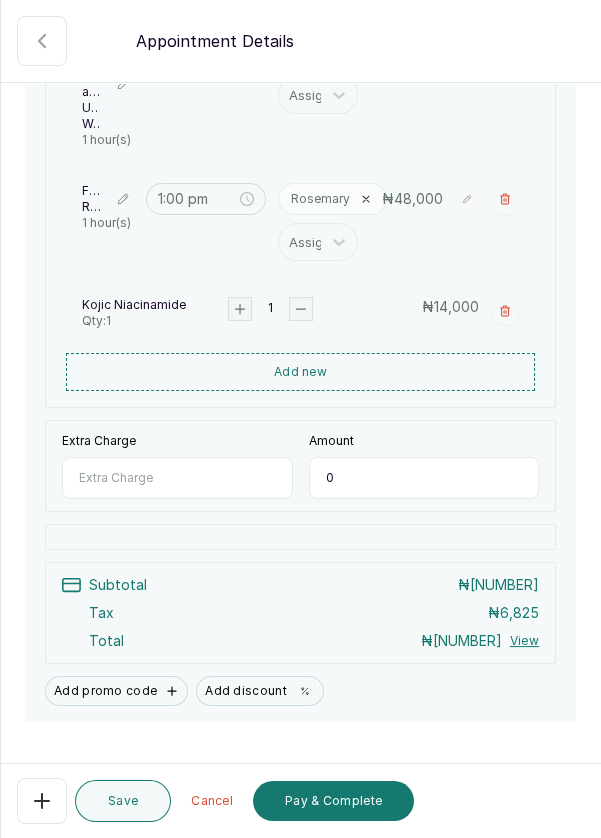 scroll, scrollTop: 417, scrollLeft: 0, axis: vertical 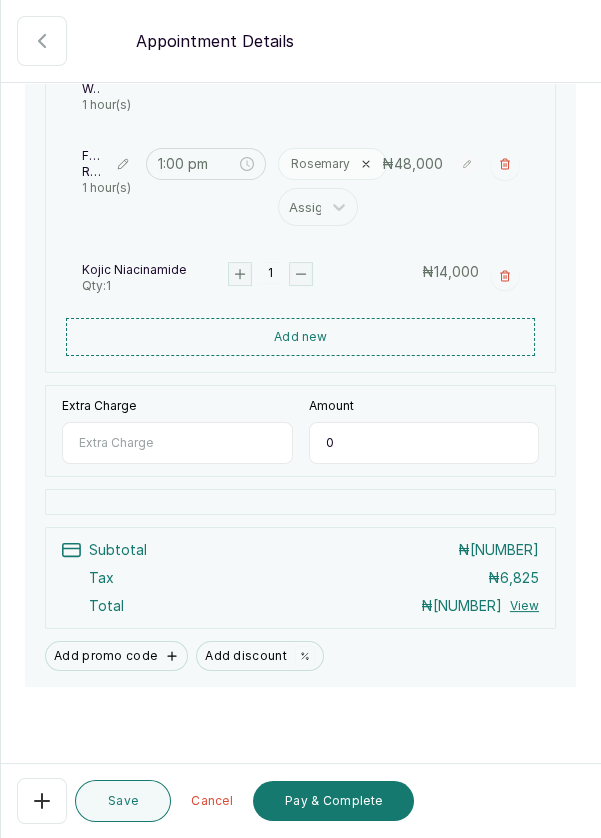 click on "Pay & Complete" at bounding box center (333, 801) 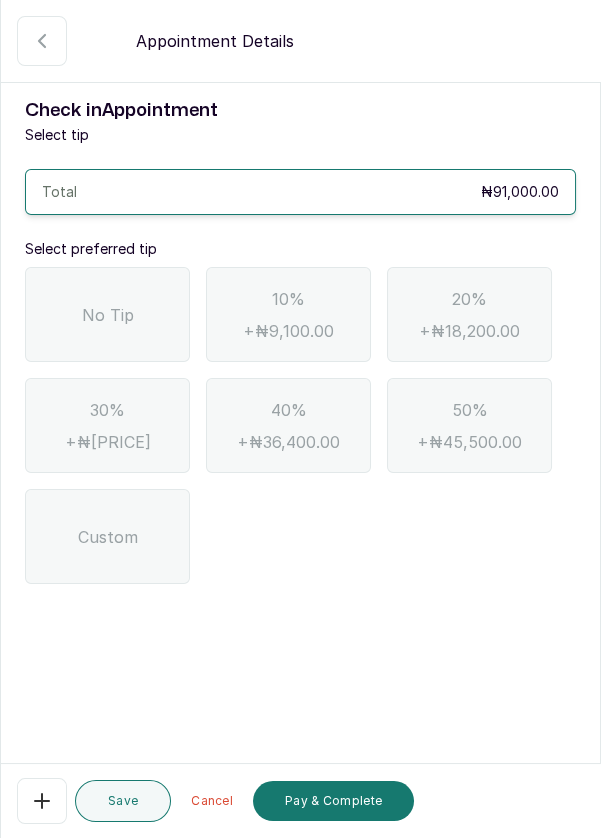 scroll, scrollTop: 0, scrollLeft: 0, axis: both 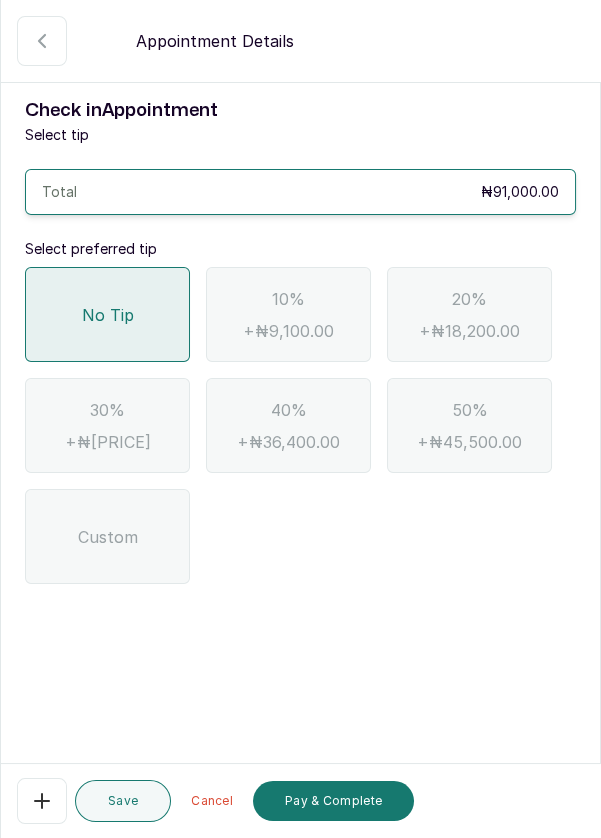 click on "Pay & Complete" at bounding box center (333, 801) 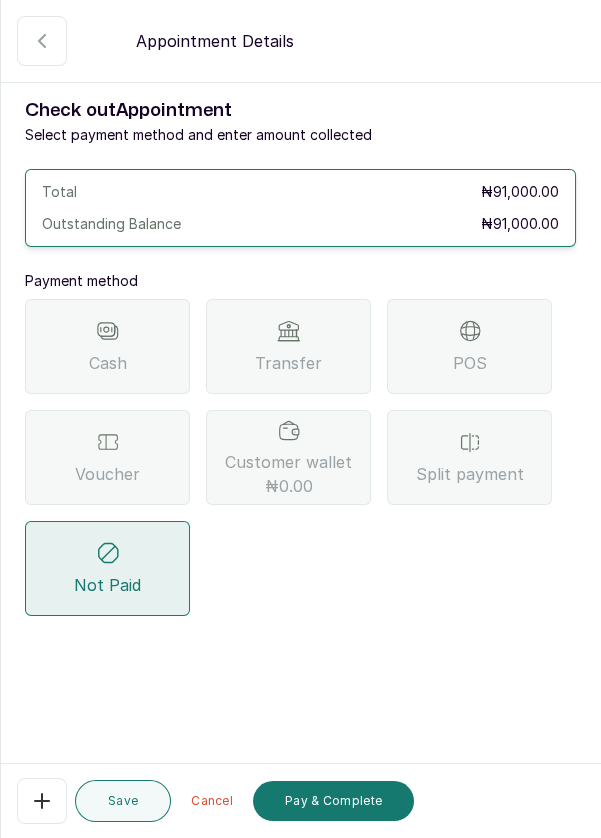 click on "POS" at bounding box center [469, 346] 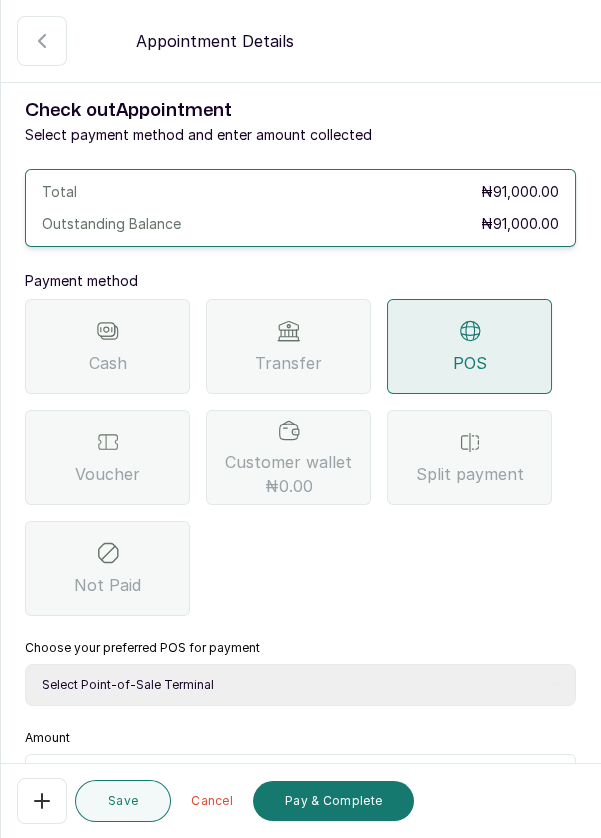 click on "Select Point-of-Sale Terminal Pos- Flutterwave  Zenith Bank POS - Paga Paga POS - Access Access Bank POS - Sterling Sterling Bank" at bounding box center [300, 685] 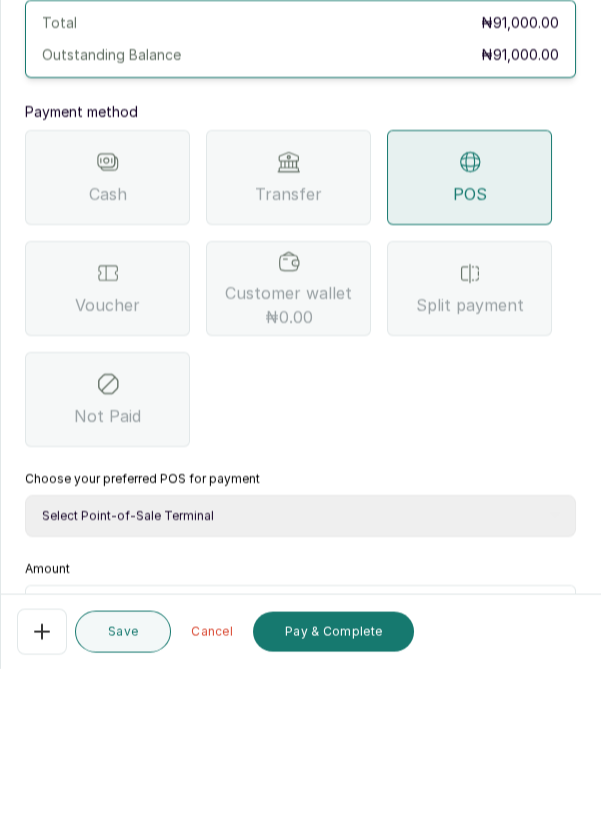 scroll, scrollTop: 106, scrollLeft: 0, axis: vertical 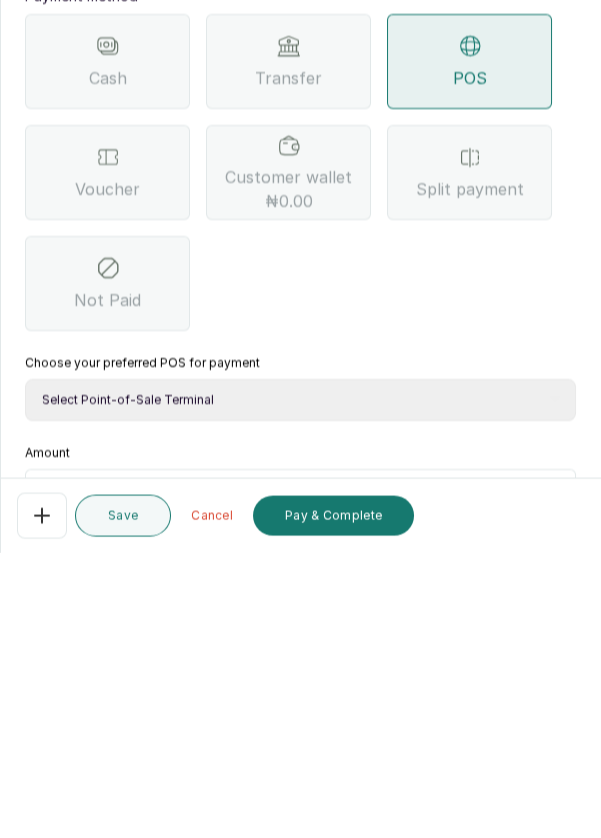 type on "9" 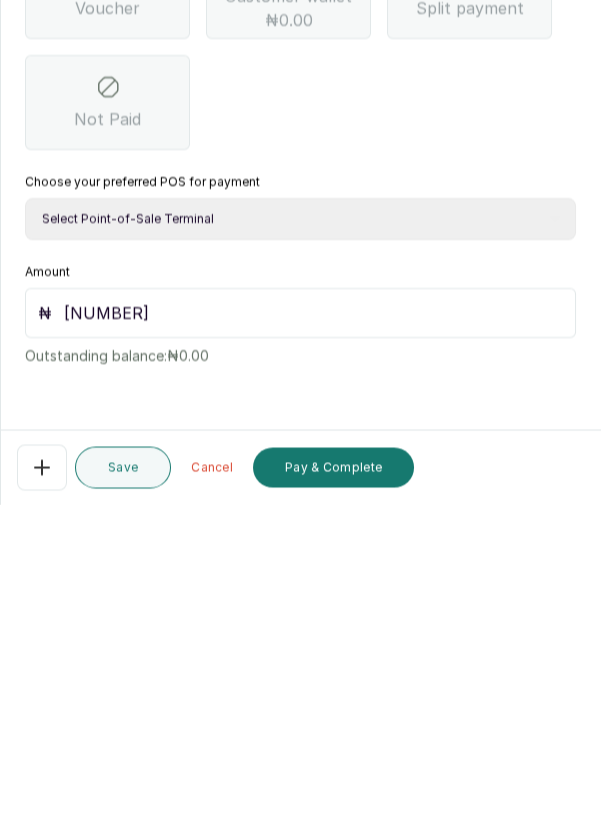 type on "[NUMBER]" 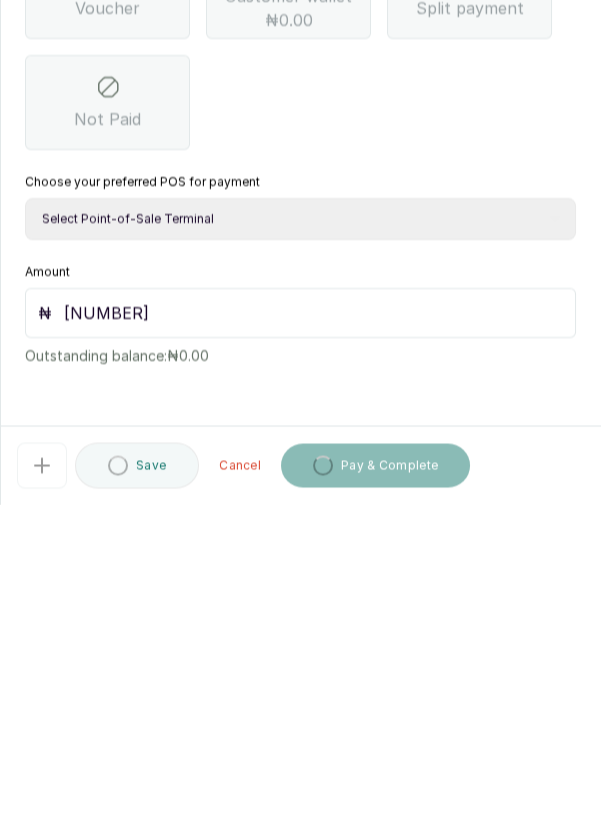 scroll, scrollTop: 106, scrollLeft: 0, axis: vertical 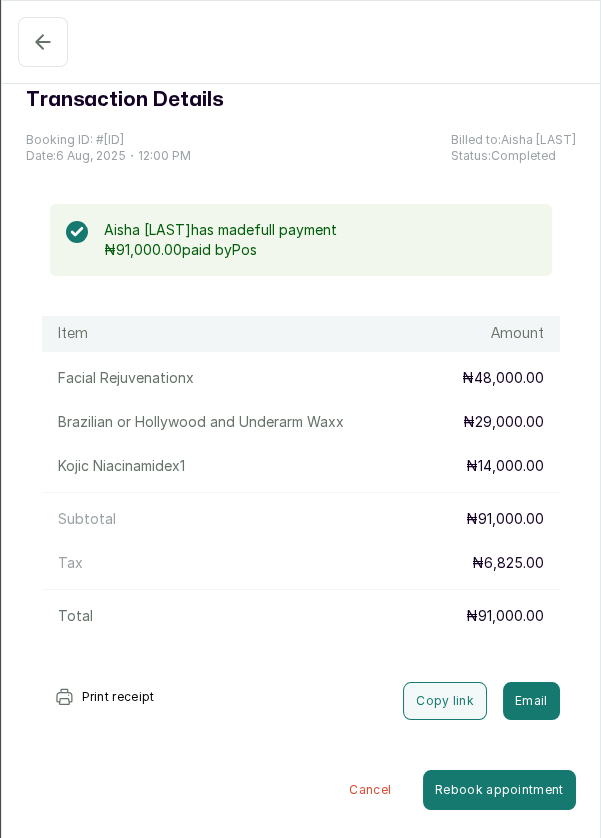 click 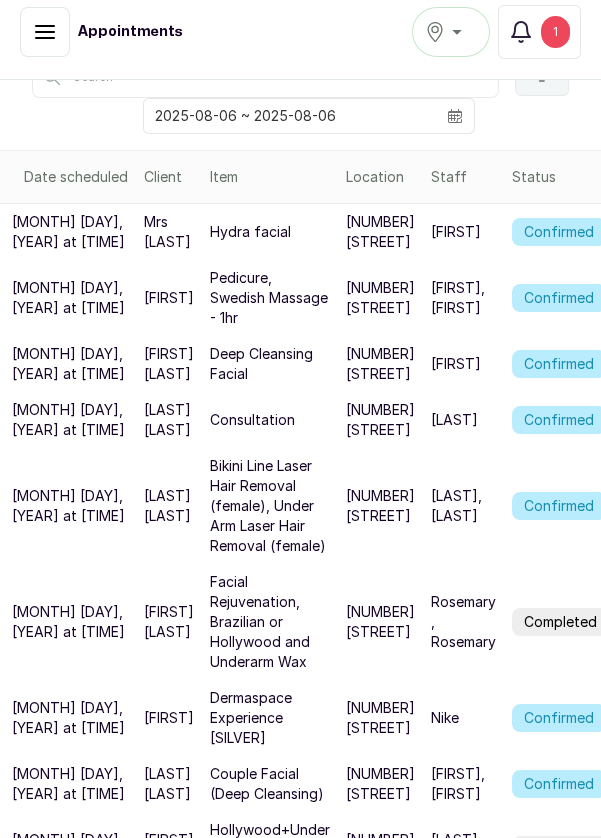 scroll, scrollTop: 163, scrollLeft: 0, axis: vertical 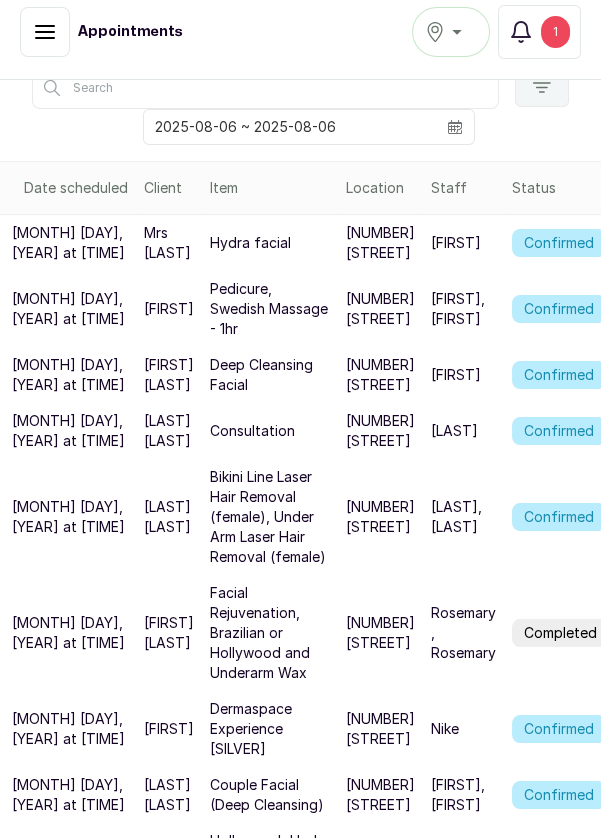 click on "[FIRST]" at bounding box center [456, 243] 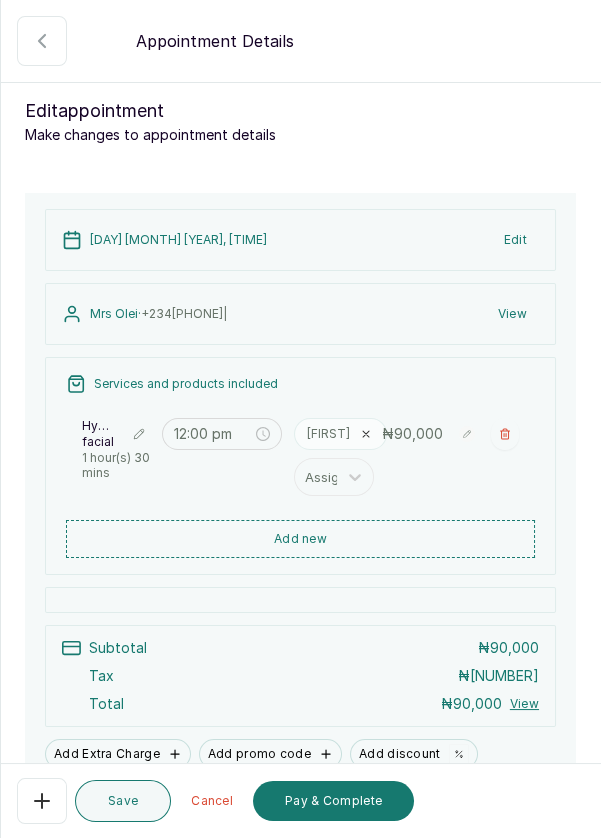 click on "Pay & Complete" at bounding box center (333, 801) 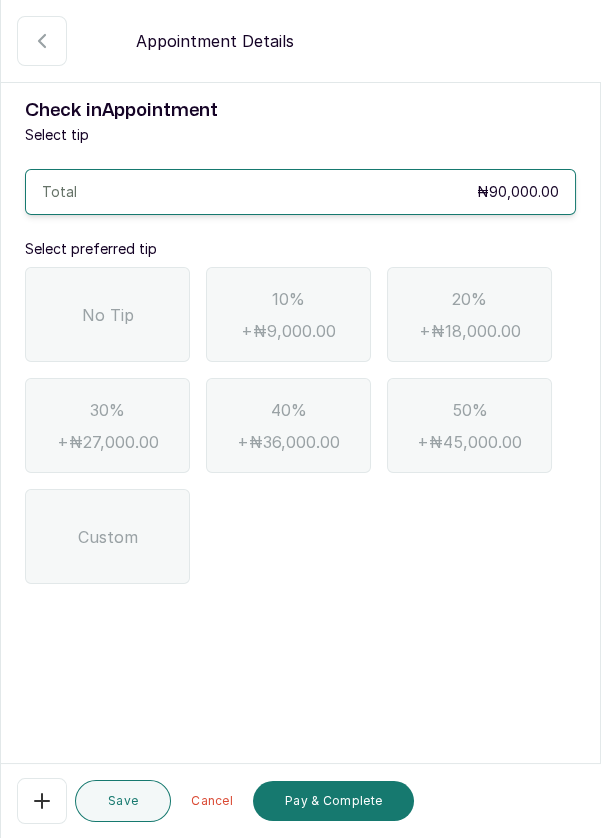 click on "No Tip" at bounding box center (107, 314) 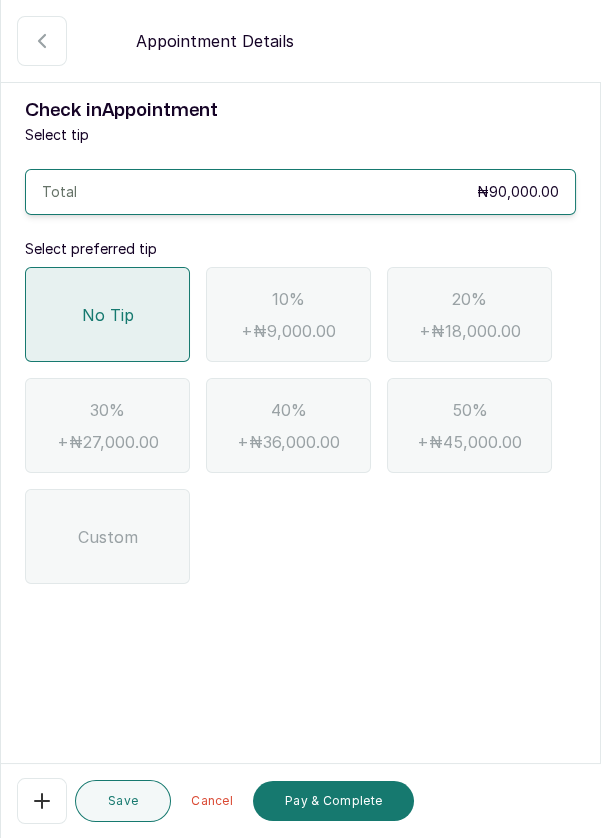 click on "Pay & Complete" at bounding box center [333, 801] 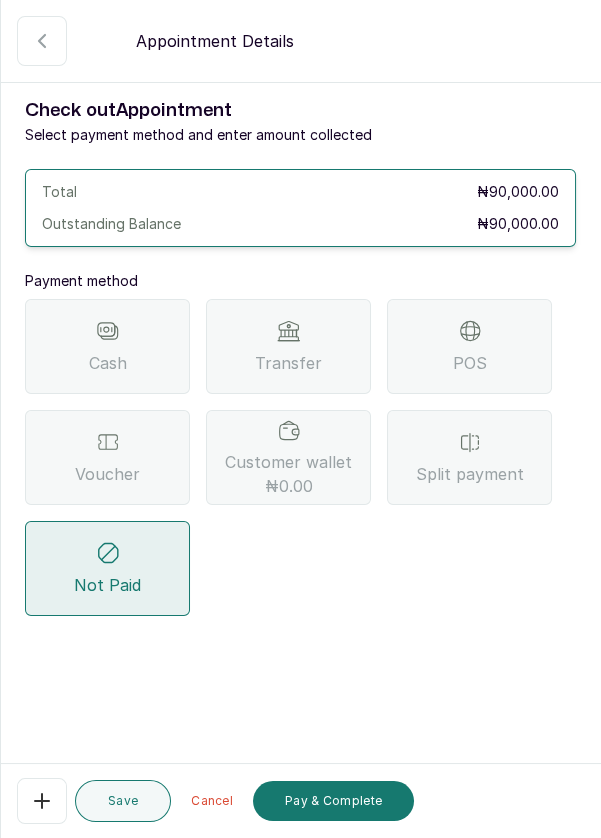 click on "Transfer" at bounding box center (288, 363) 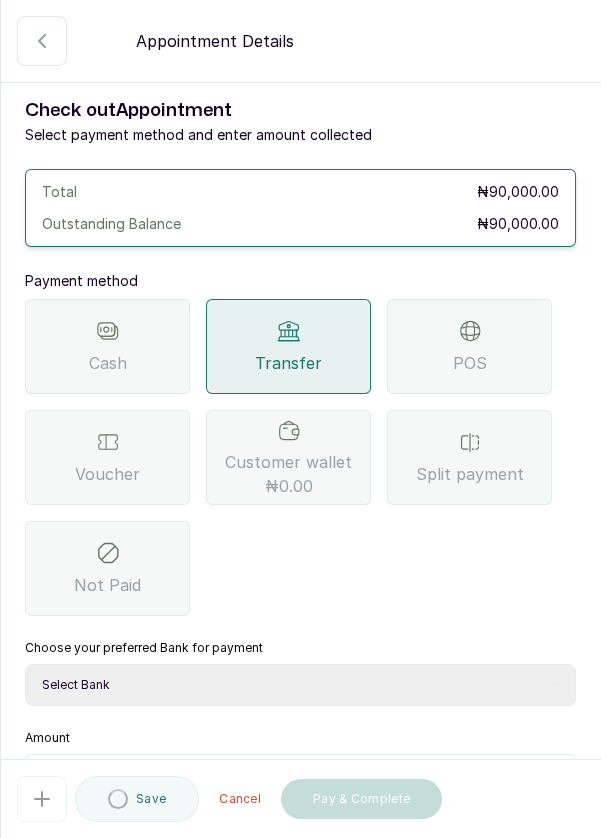 click on "Select Bank DERMASPACE ESTHETIC & WELLNESS CENT Sterling Bank DERMASPACEEST/DERMASPACE VICTORIA ISLAND 01 Paystack-Titan Dermaspace Esthetic @doroki Paga DERMASPACE ESTHETIC AND WELLNESS CENTRE Access Bank" at bounding box center [300, 685] 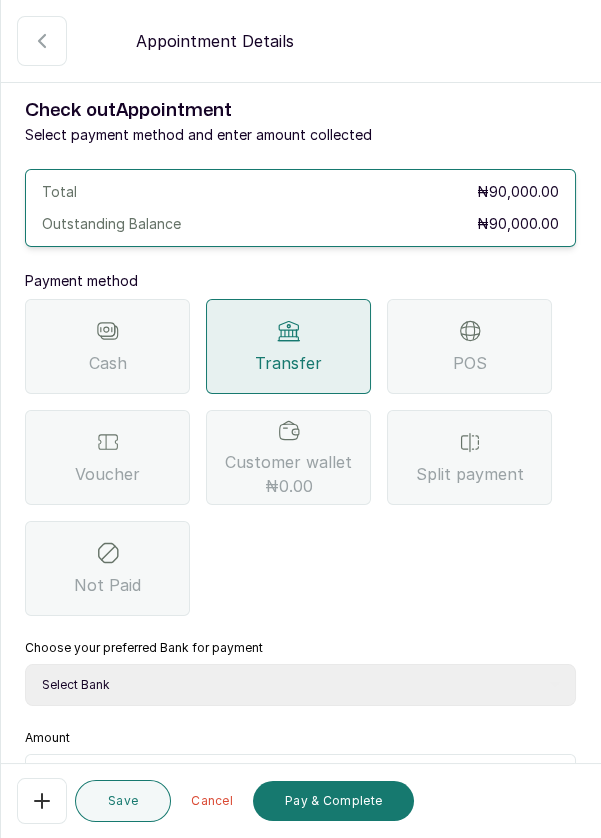select on "[ID]" 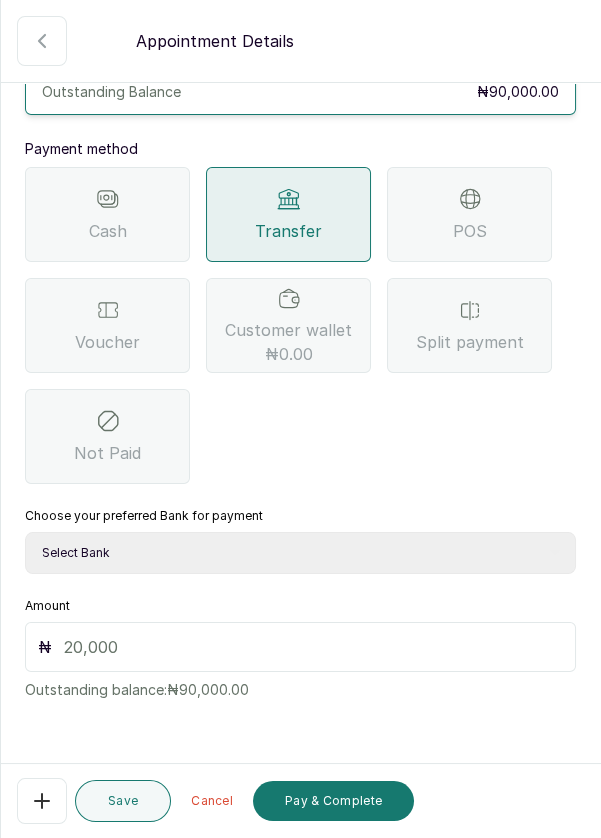 click at bounding box center [313, 647] 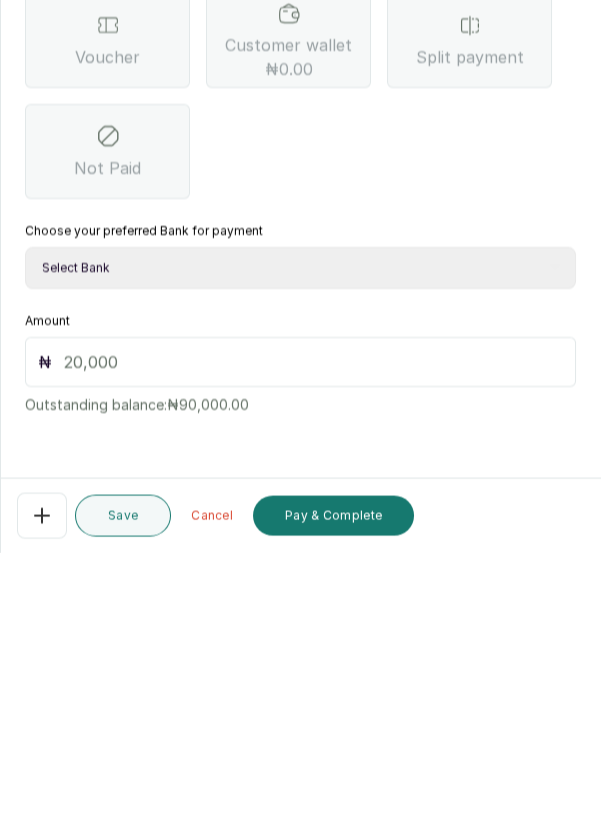 scroll, scrollTop: 82, scrollLeft: 0, axis: vertical 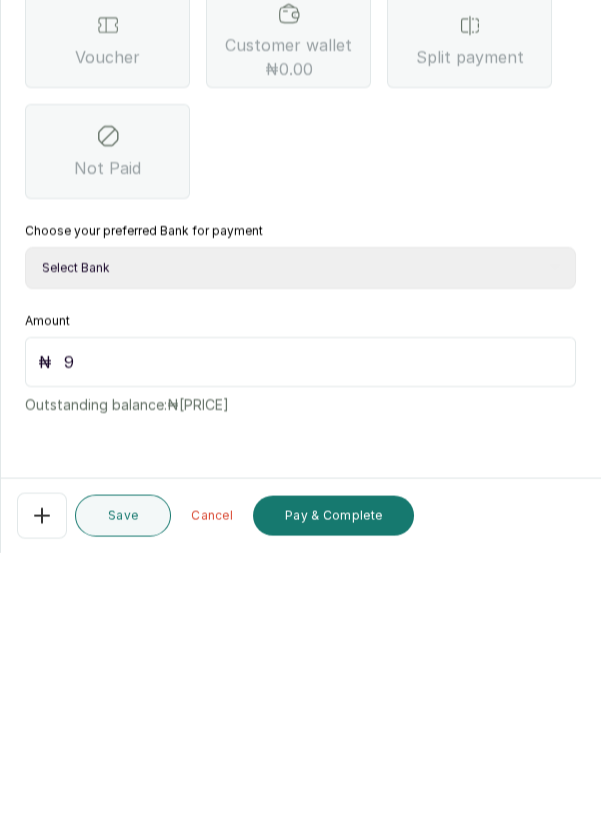 type on "90" 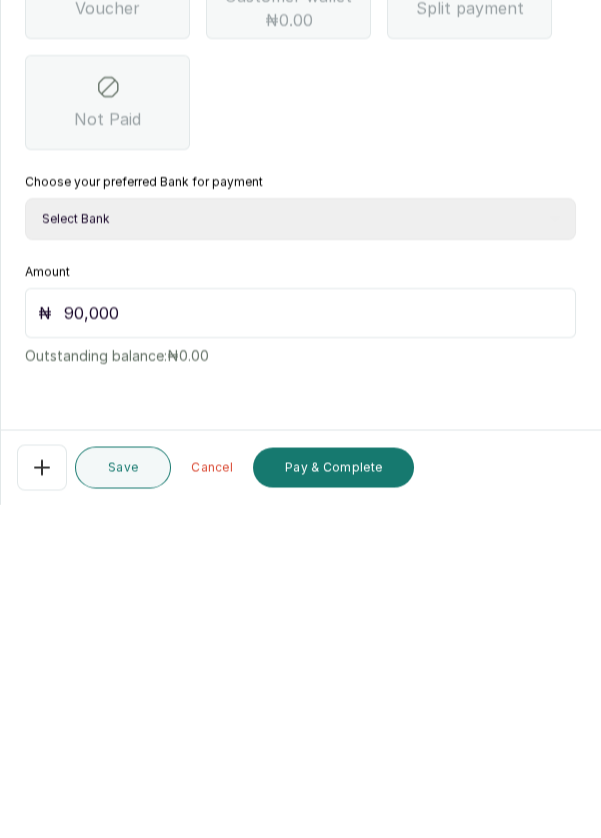 scroll, scrollTop: 96, scrollLeft: 0, axis: vertical 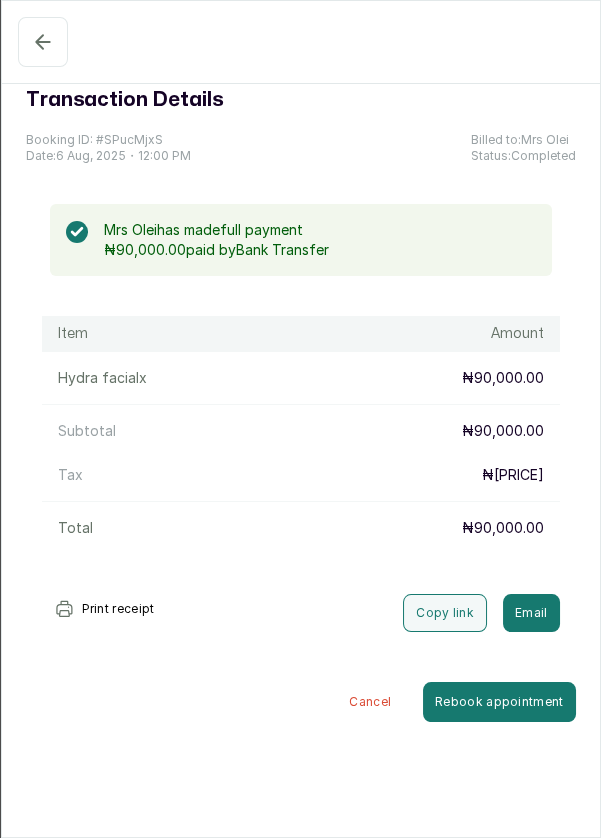 click 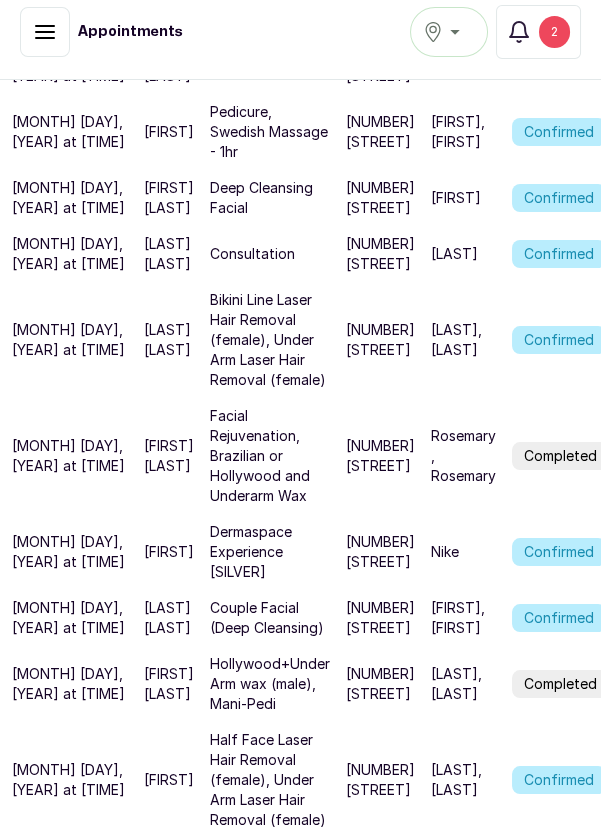 scroll, scrollTop: 461, scrollLeft: 0, axis: vertical 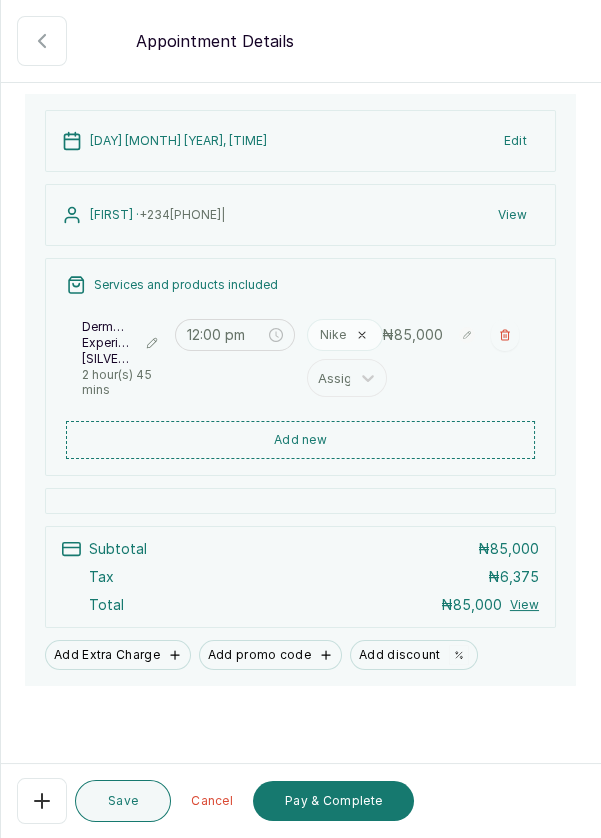 click on "Add discount" at bounding box center [414, 655] 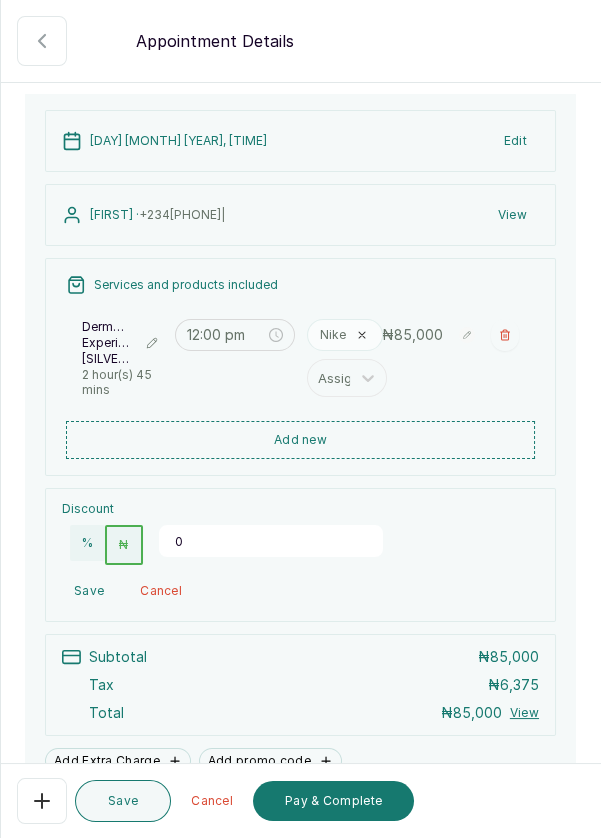 scroll, scrollTop: 97, scrollLeft: 0, axis: vertical 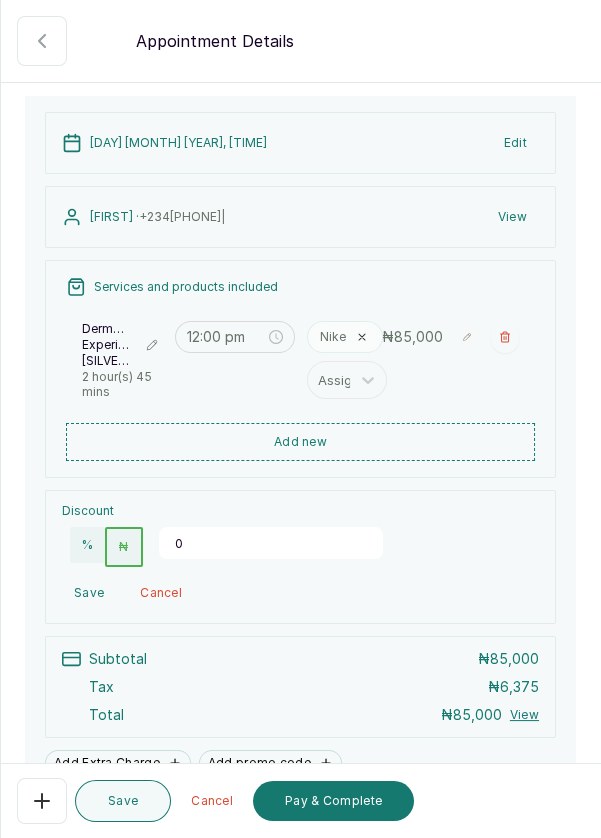 click on "0" at bounding box center [271, 543] 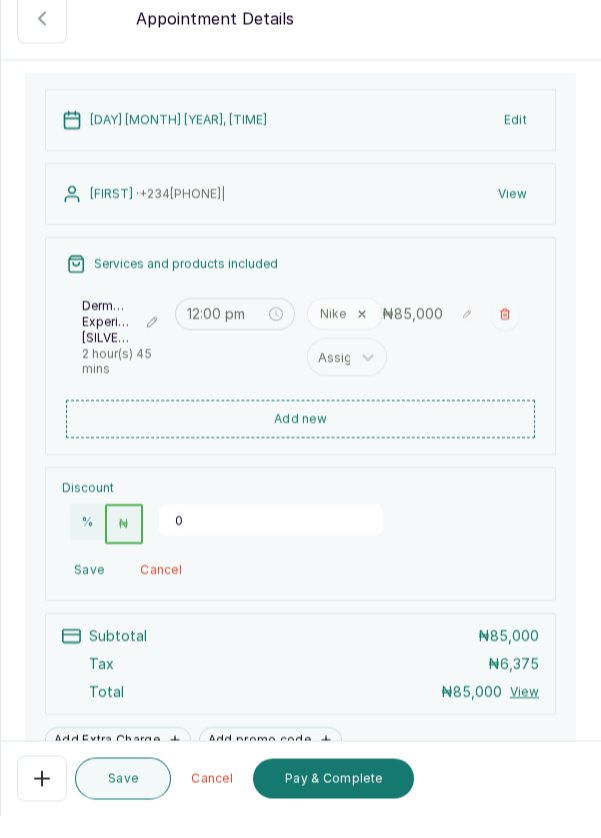 scroll, scrollTop: 106, scrollLeft: 0, axis: vertical 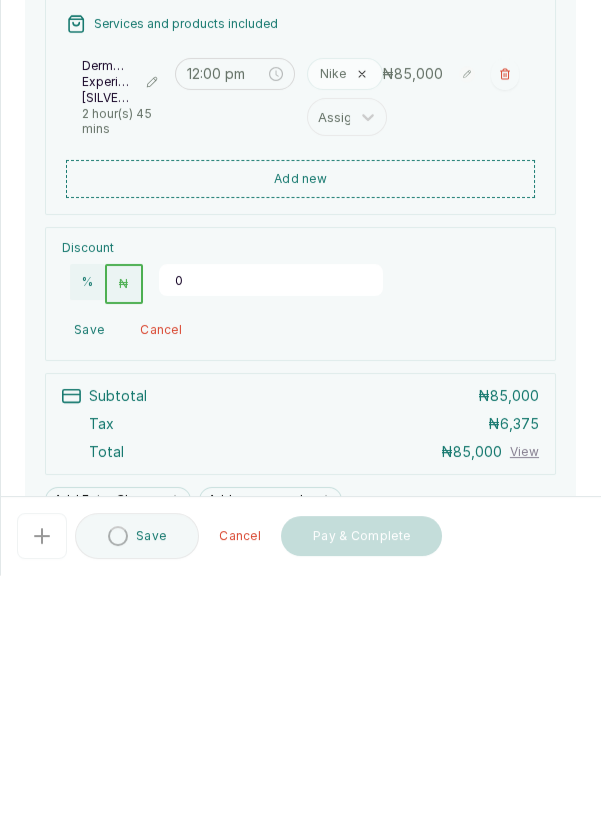 type on "18000" 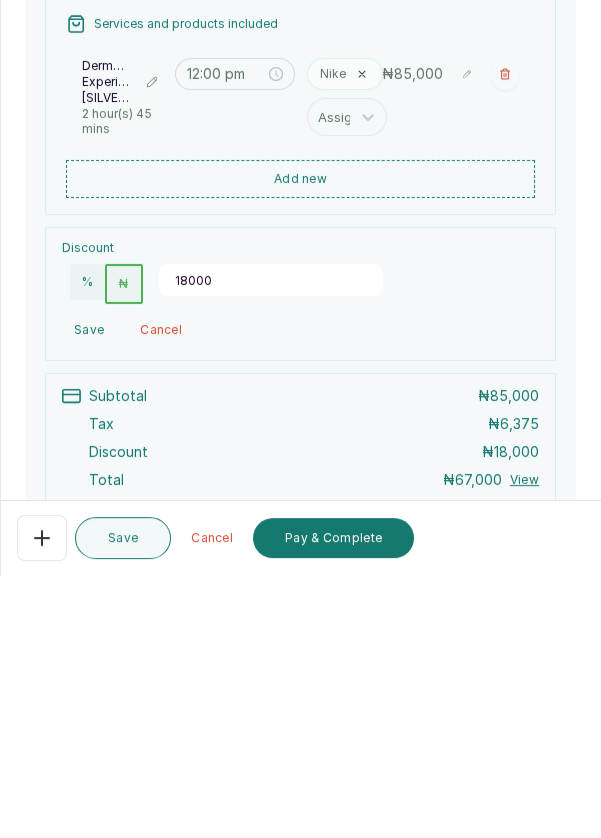 scroll, scrollTop: 230, scrollLeft: 0, axis: vertical 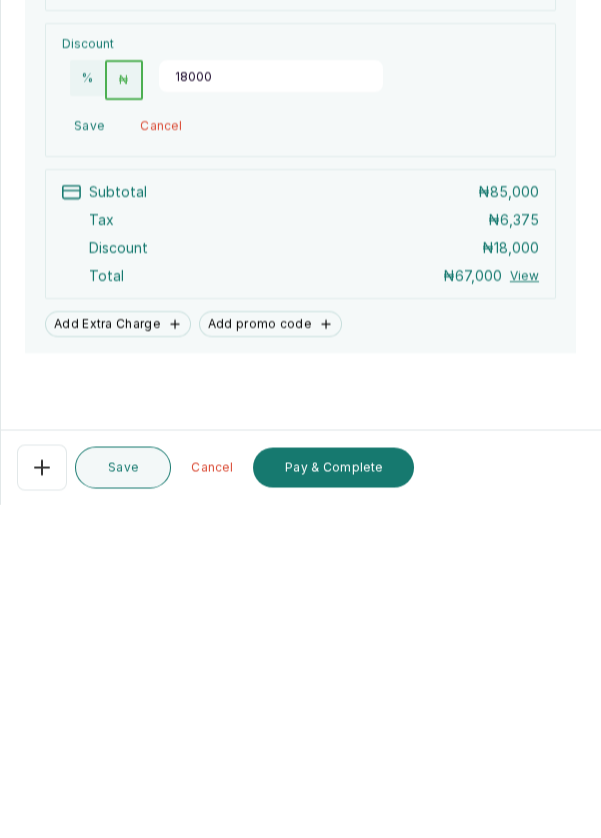 click on "Pay & Complete" at bounding box center (333, 801) 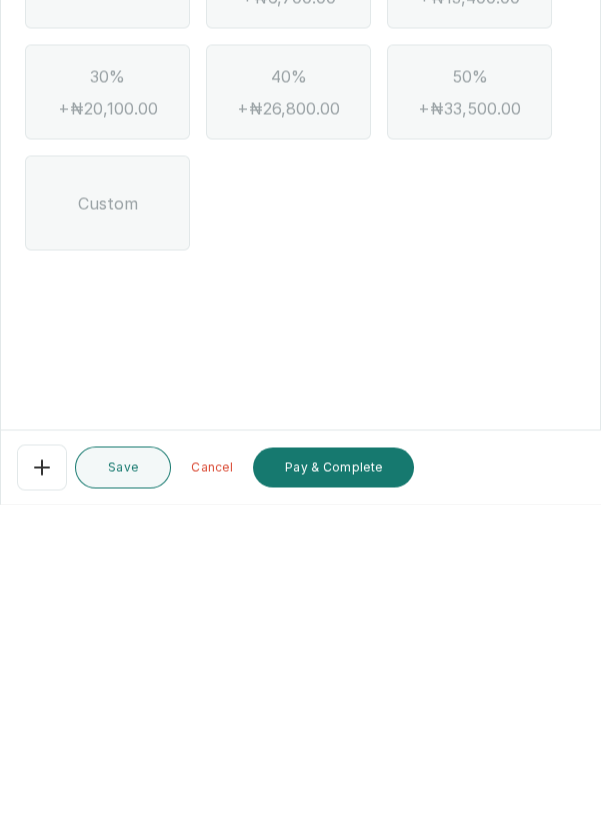 scroll, scrollTop: 106, scrollLeft: 0, axis: vertical 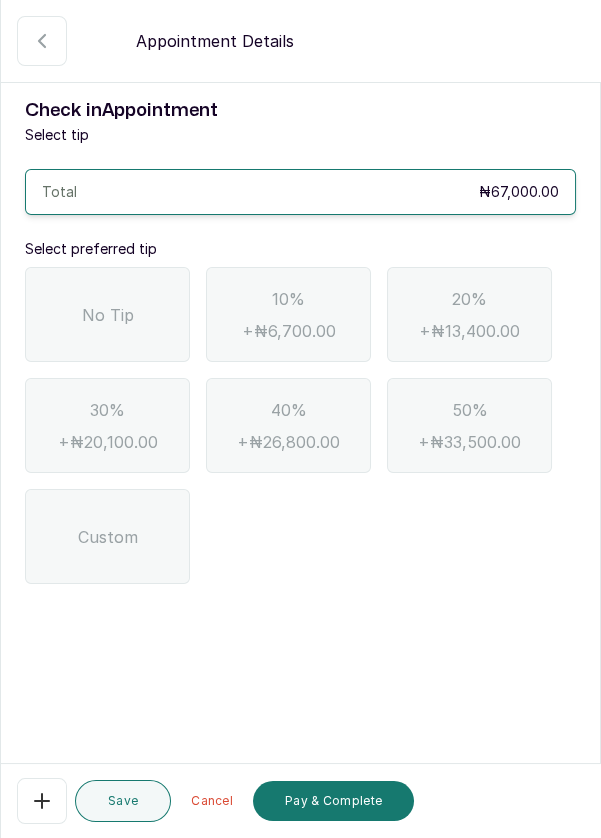 click on "No Tip" at bounding box center [107, 314] 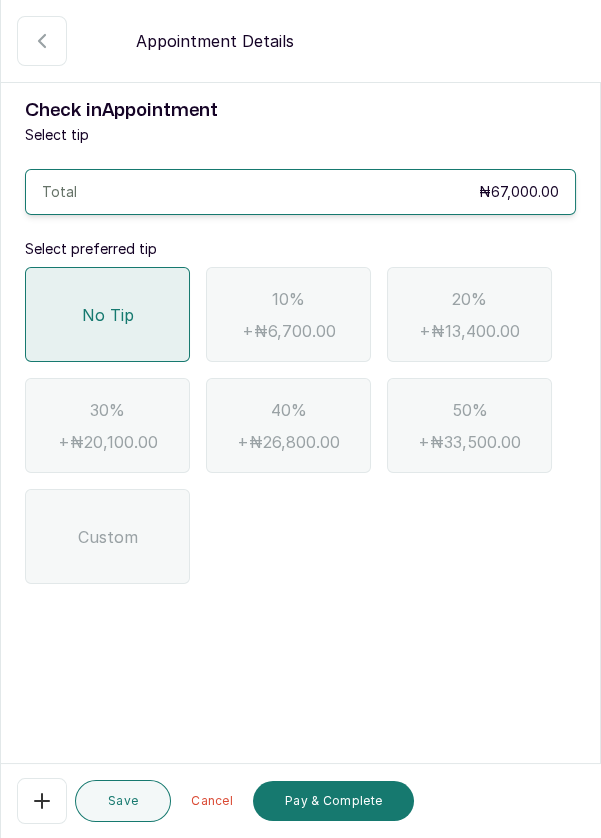 click on "Pay & Complete" at bounding box center [333, 801] 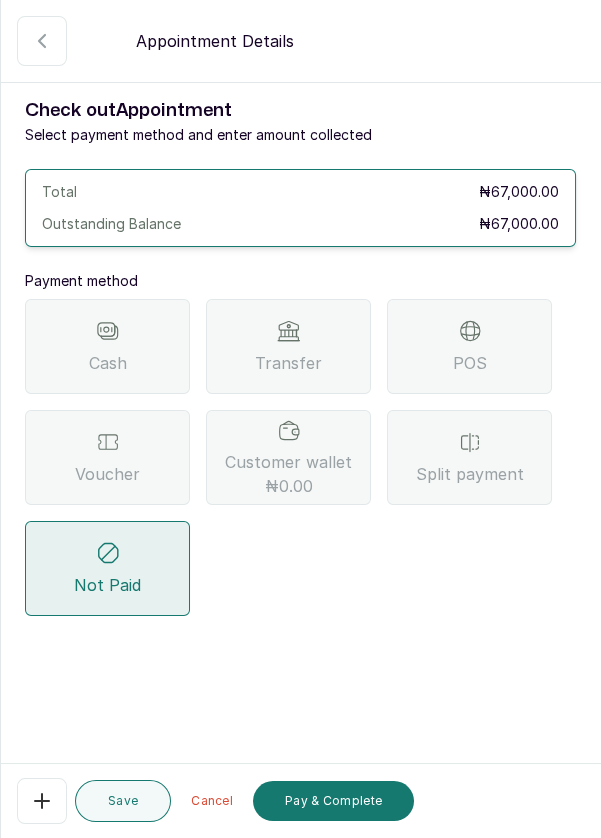 click on "Pay & Complete" at bounding box center [333, 801] 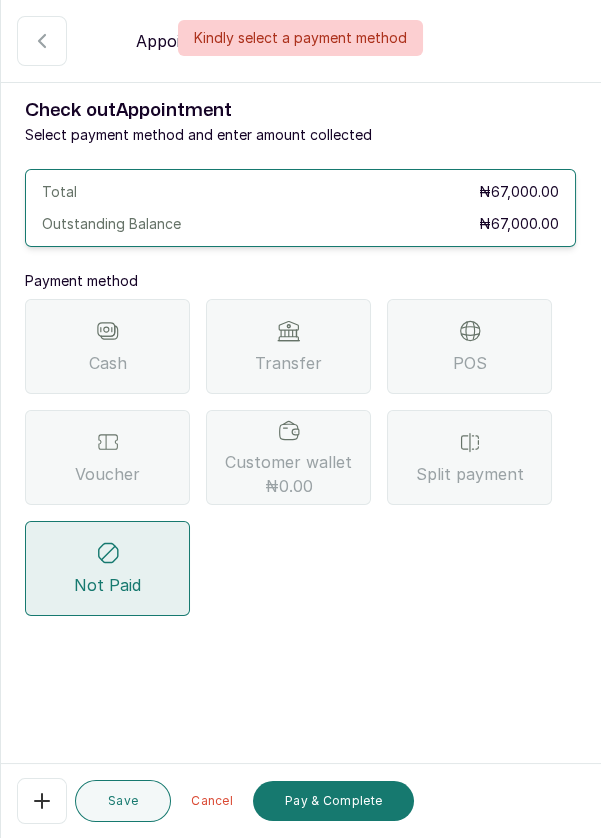 click 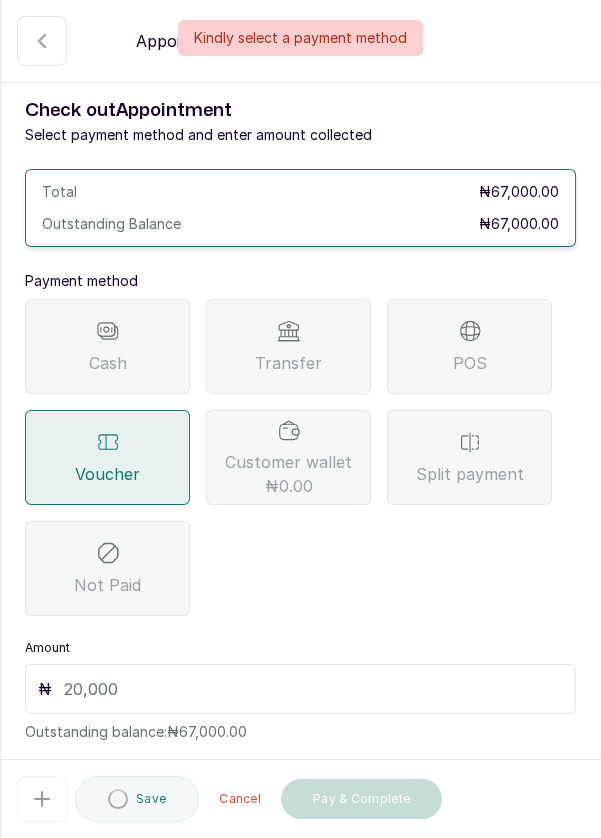 click at bounding box center (313, 689) 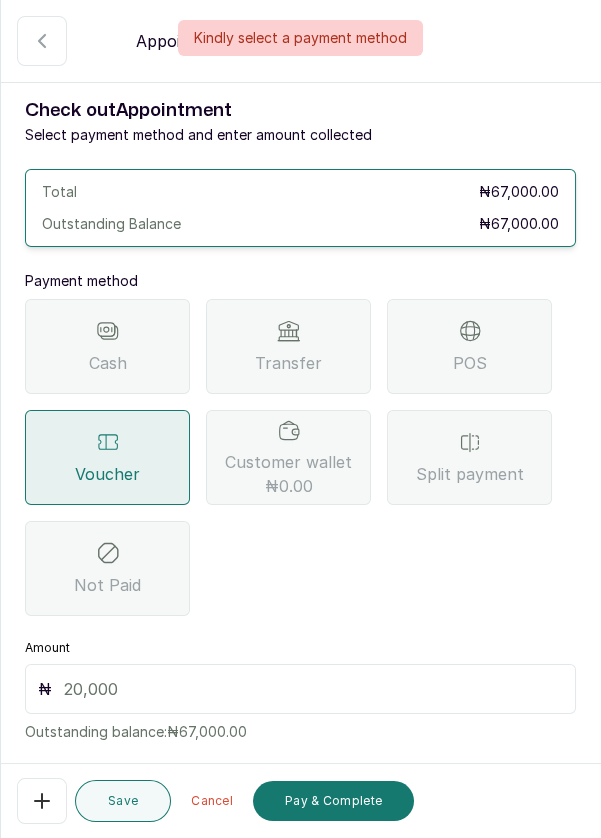 scroll, scrollTop: 106, scrollLeft: 0, axis: vertical 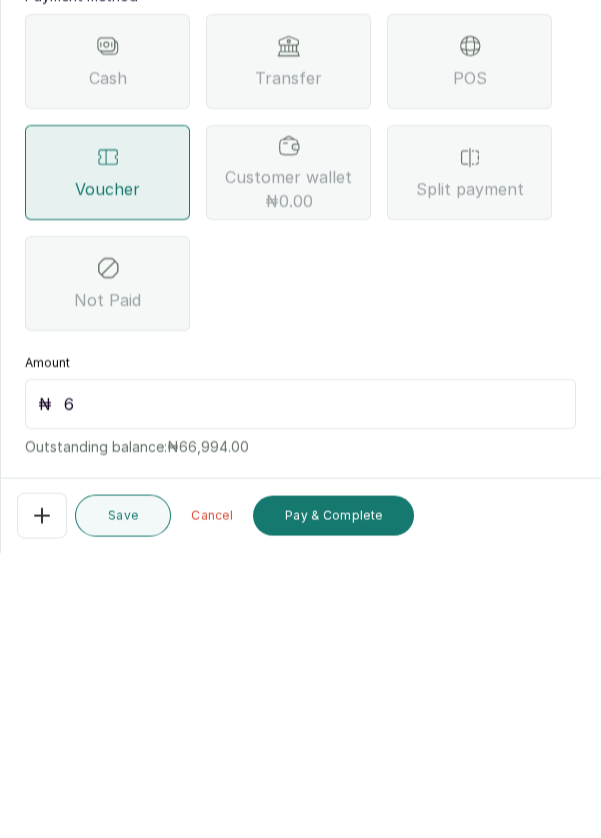 type on "67" 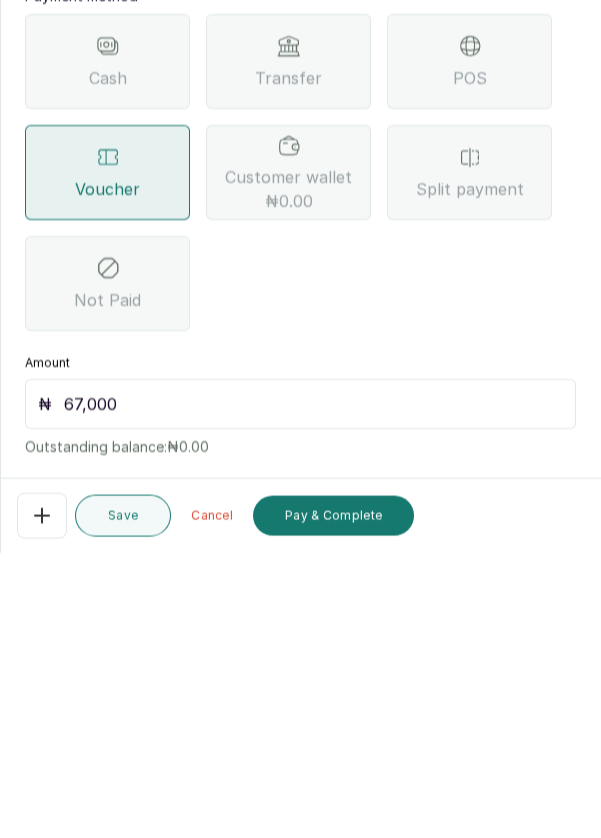 scroll, scrollTop: 42, scrollLeft: 0, axis: vertical 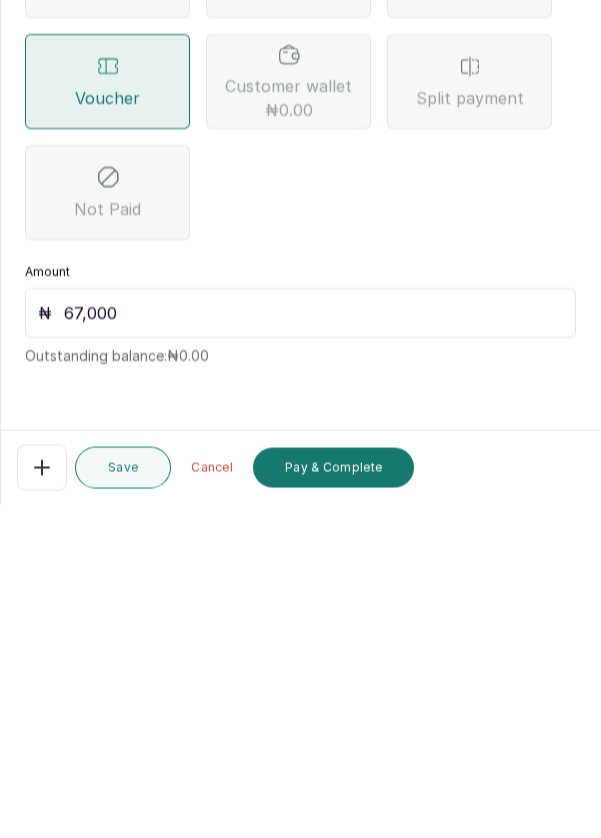 type on "67,000" 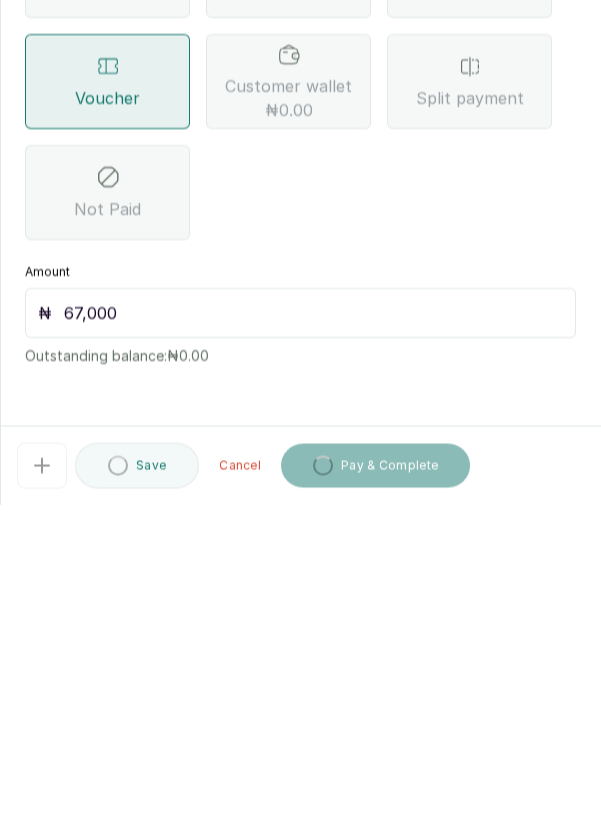 scroll, scrollTop: 106, scrollLeft: 0, axis: vertical 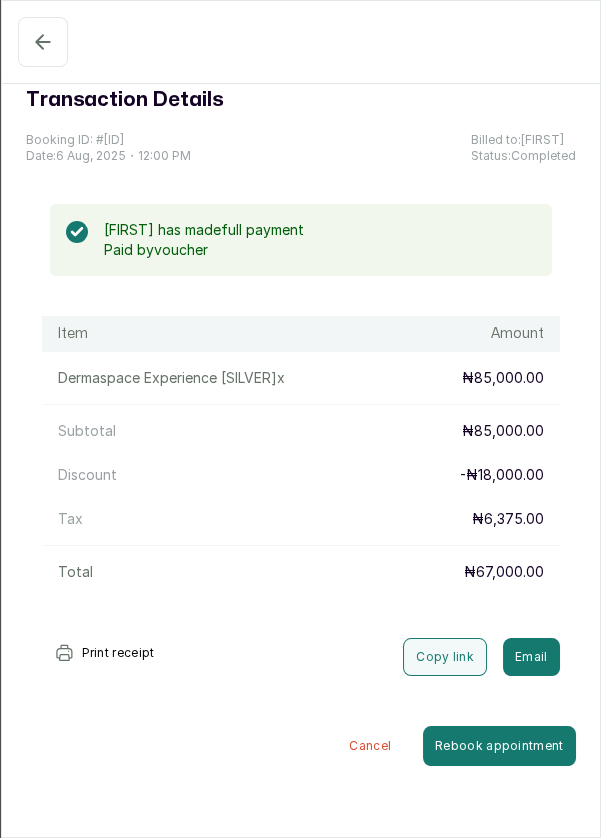 click on "Completed" at bounding box center [43, 42] 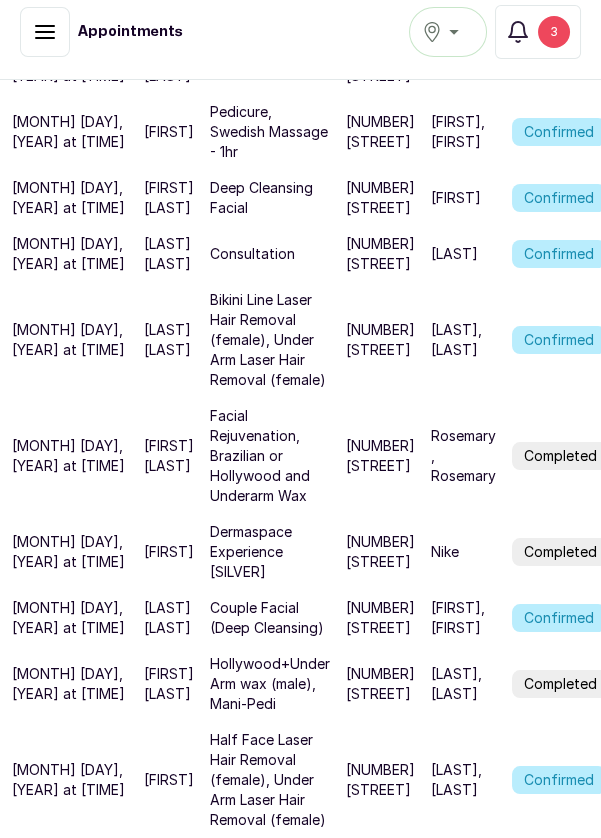 click on "Nike" at bounding box center [445, 552] 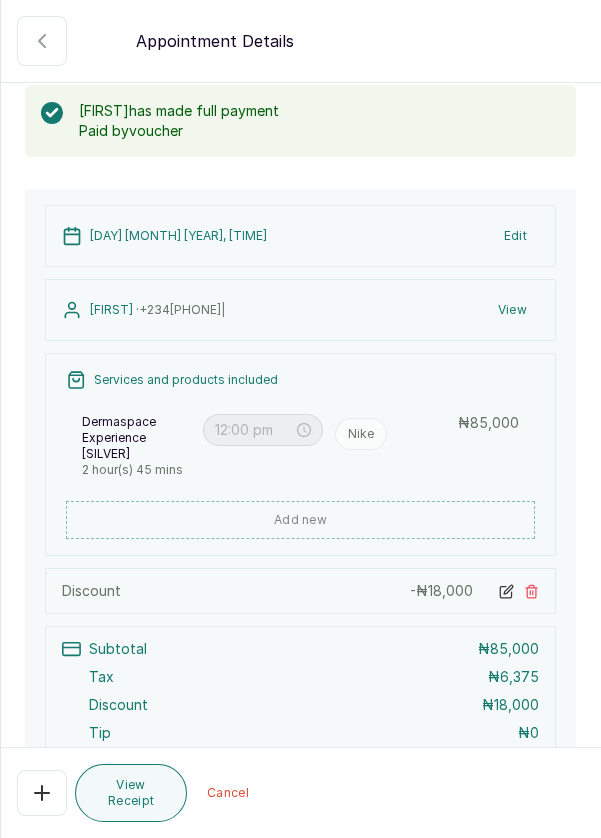 scroll, scrollTop: 0, scrollLeft: 0, axis: both 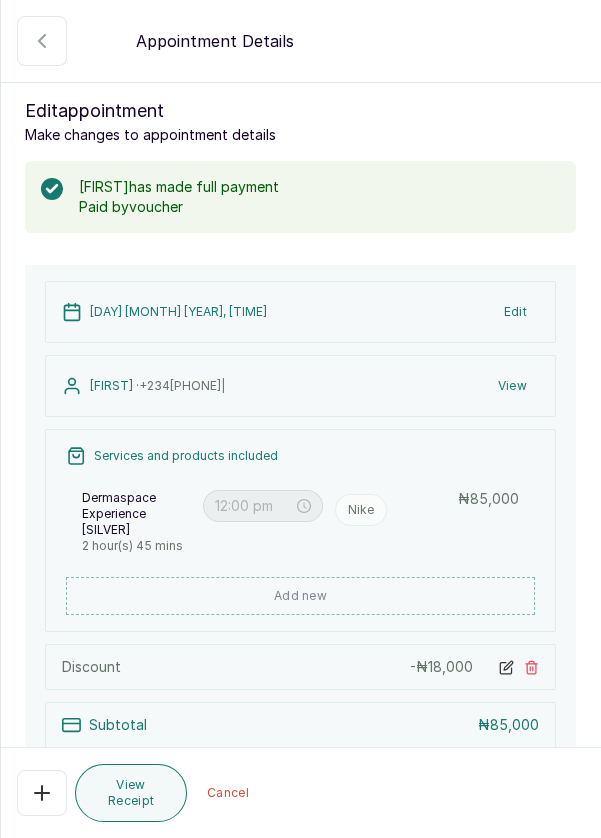 click 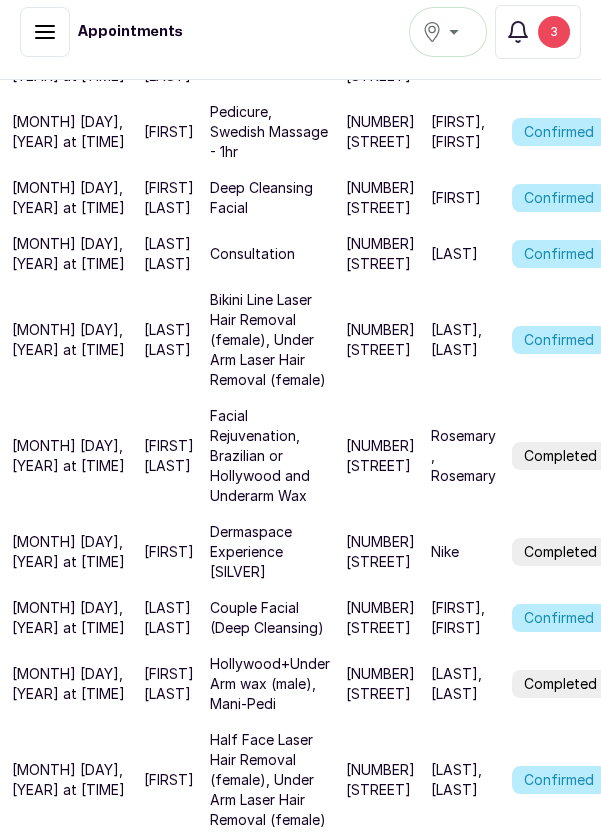 scroll, scrollTop: 68, scrollLeft: 0, axis: vertical 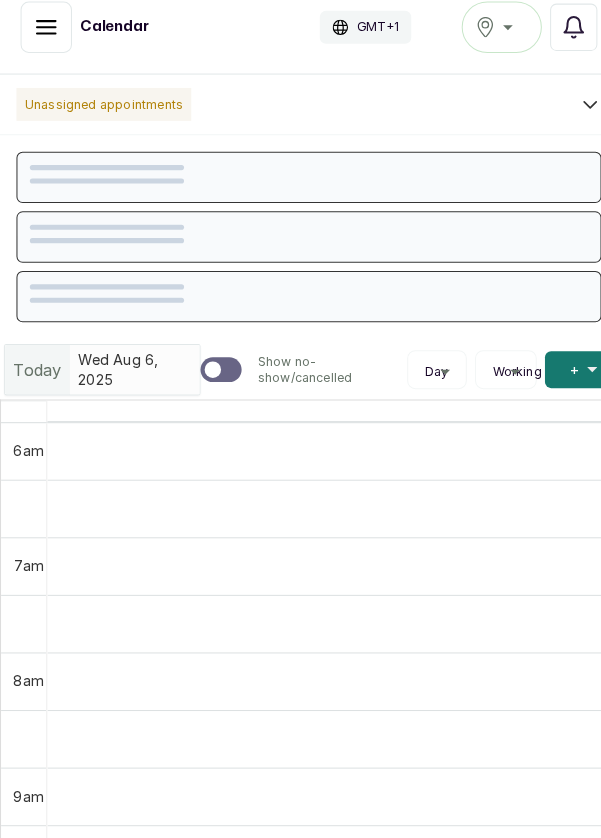 click 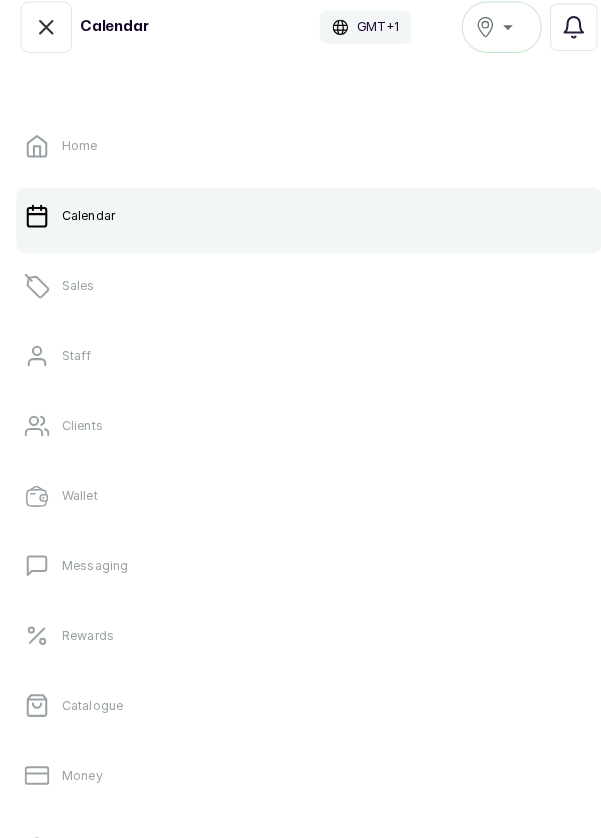 click on "Sales" at bounding box center [300, 296] 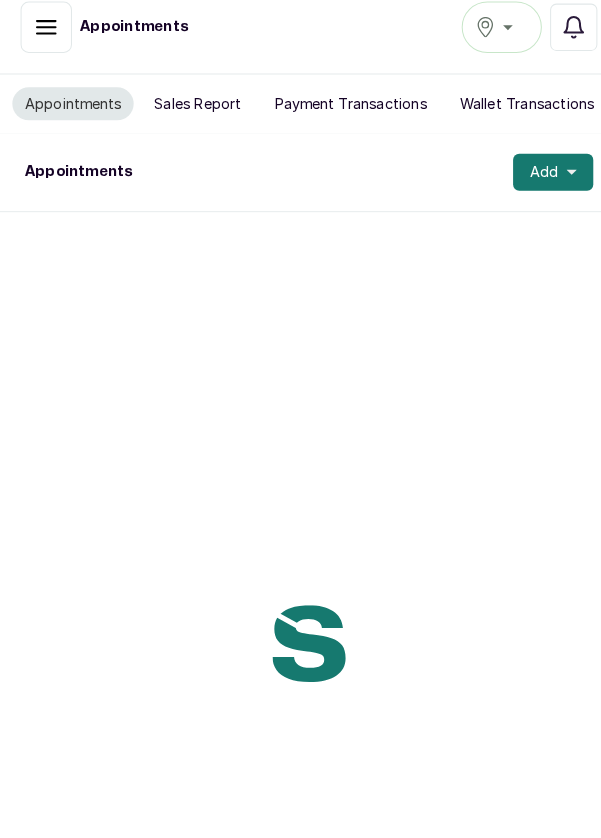 scroll, scrollTop: 0, scrollLeft: 0, axis: both 